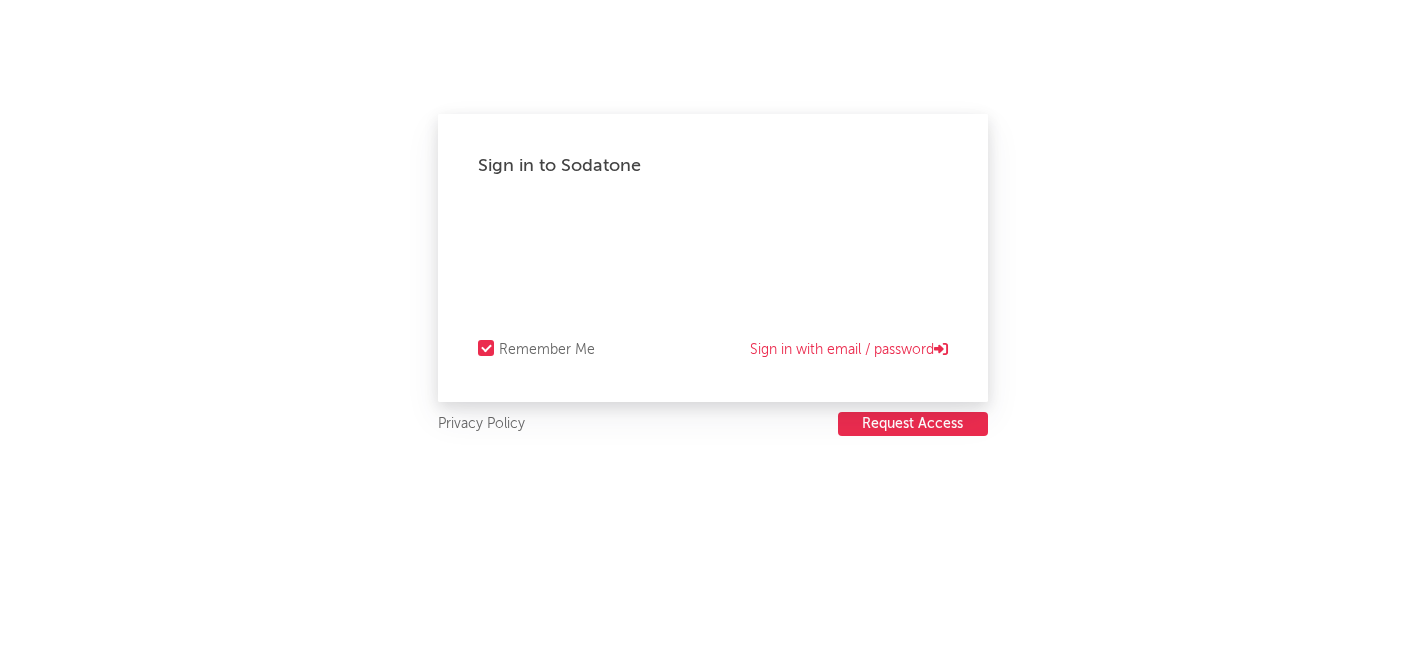 scroll, scrollTop: 0, scrollLeft: 0, axis: both 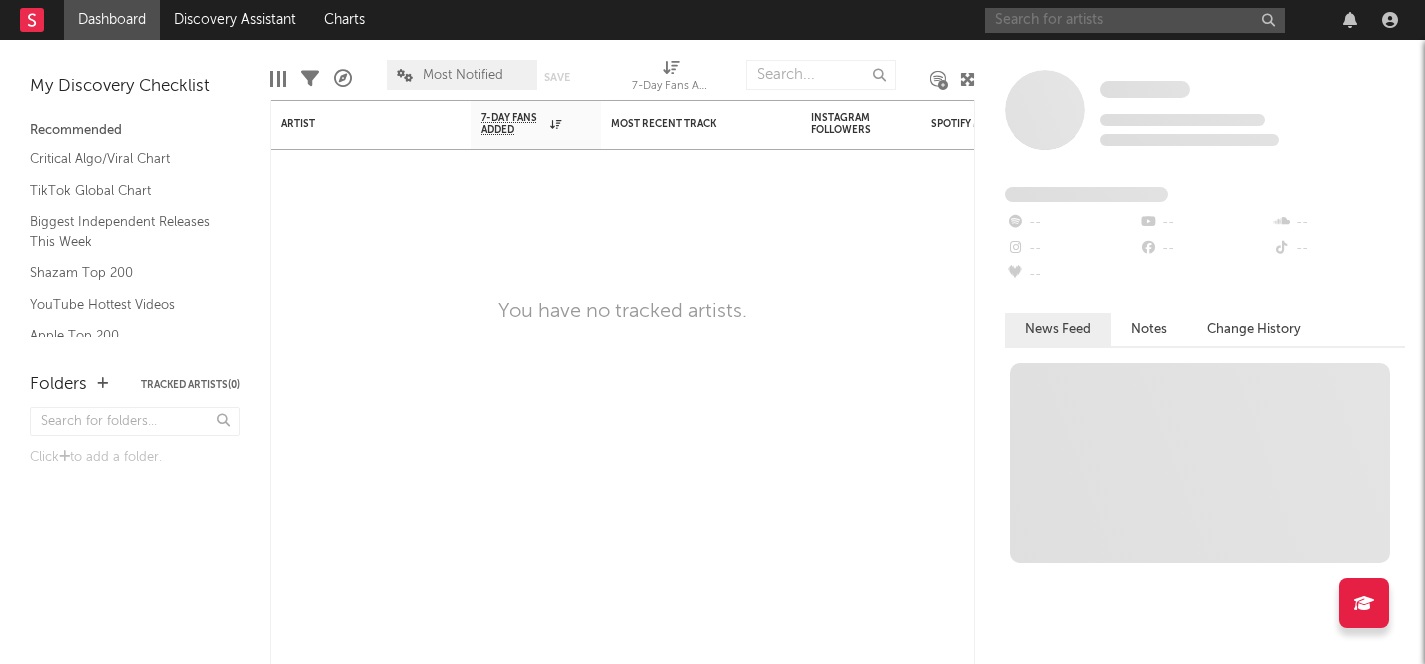 click at bounding box center (1135, 20) 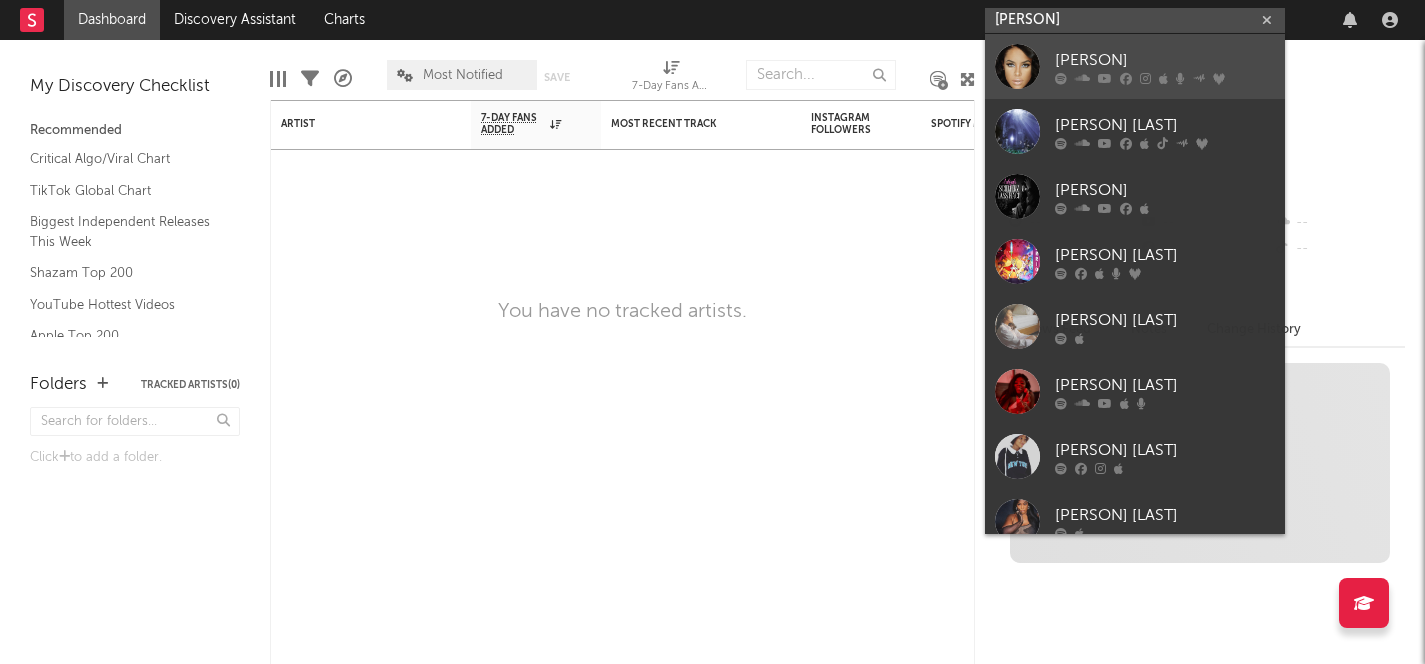 type on "[PERSON]" 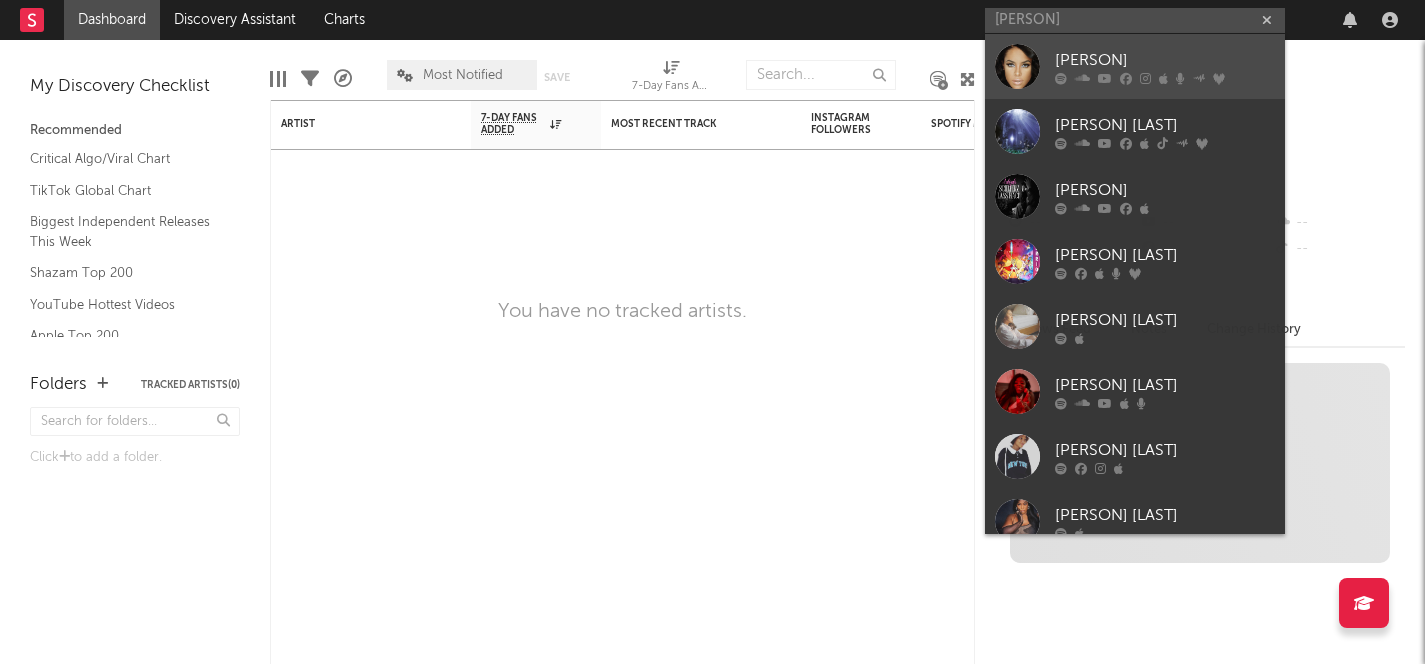 click on "[PERSON]" at bounding box center (1165, 60) 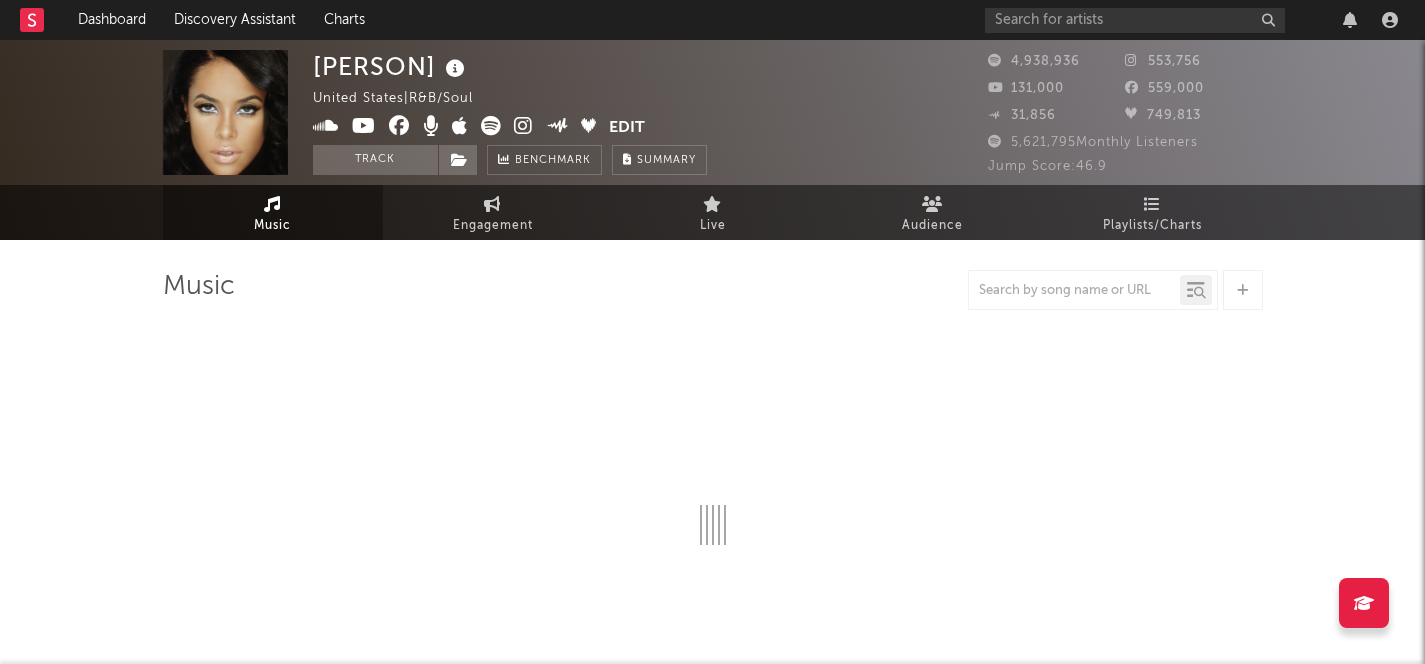 select on "6m" 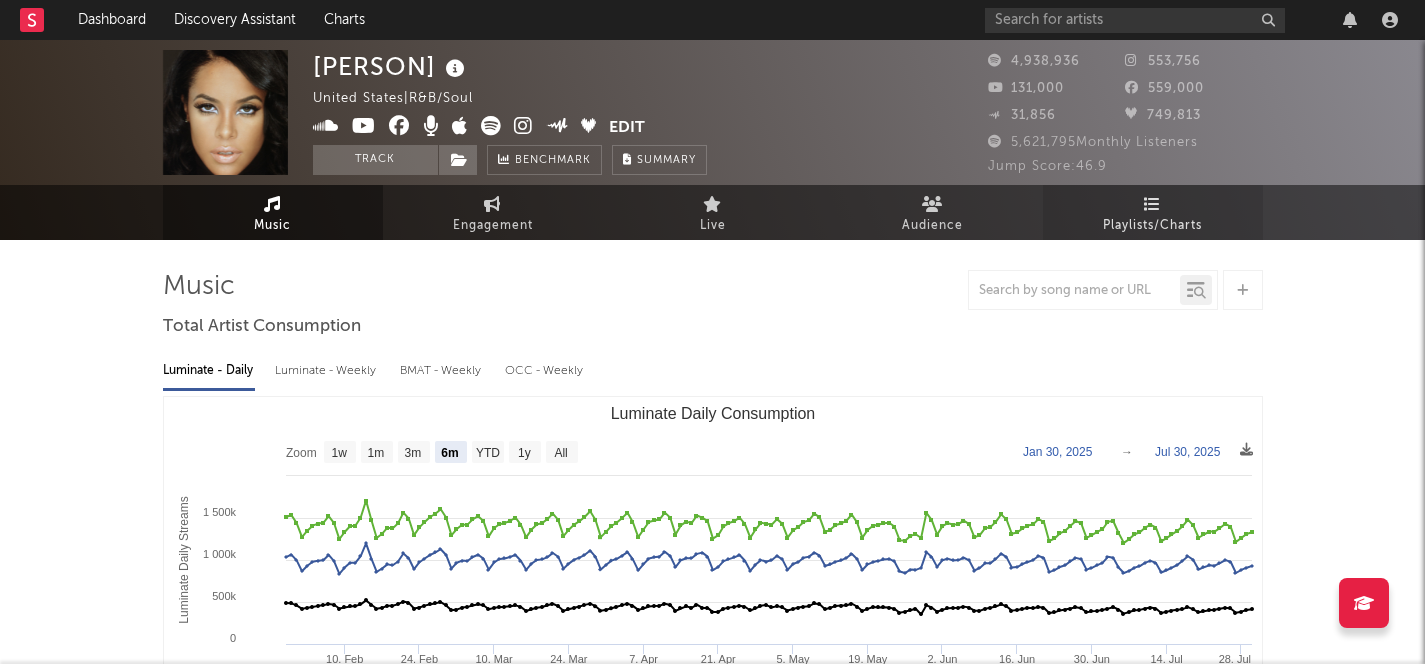 click on "Playlists/Charts" at bounding box center (1153, 212) 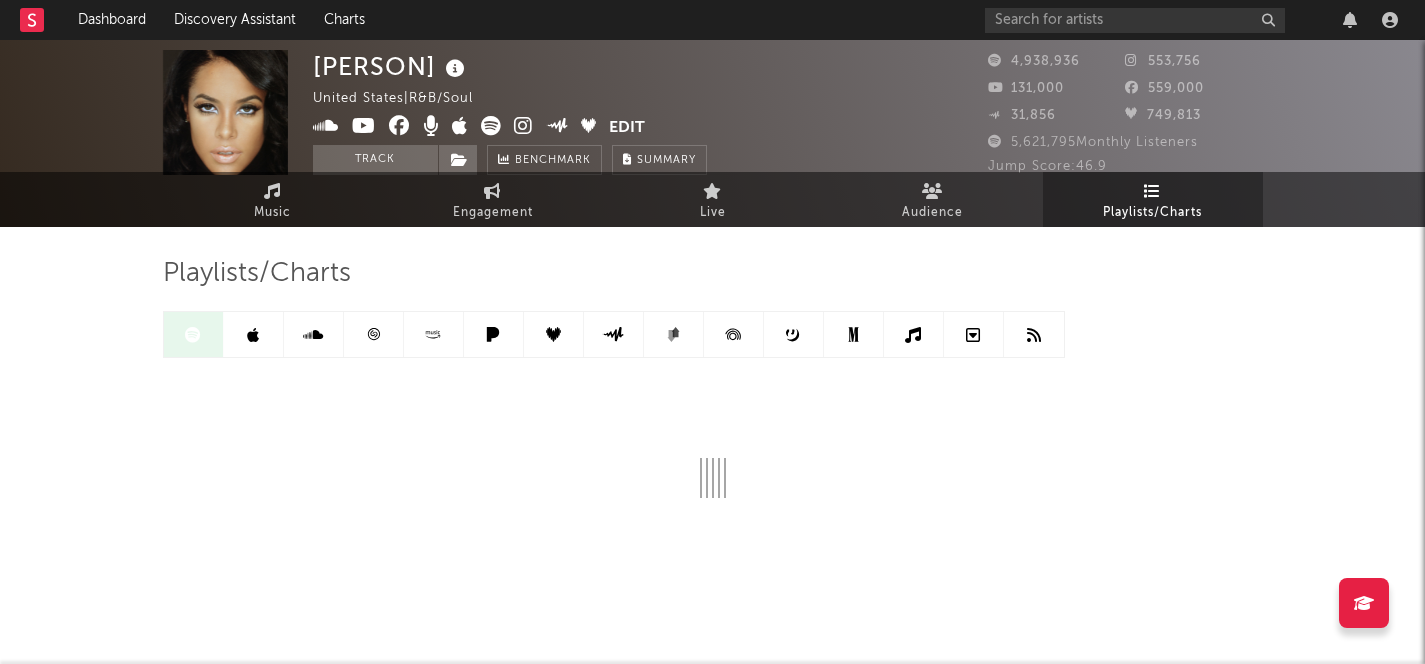 scroll, scrollTop: 11, scrollLeft: 0, axis: vertical 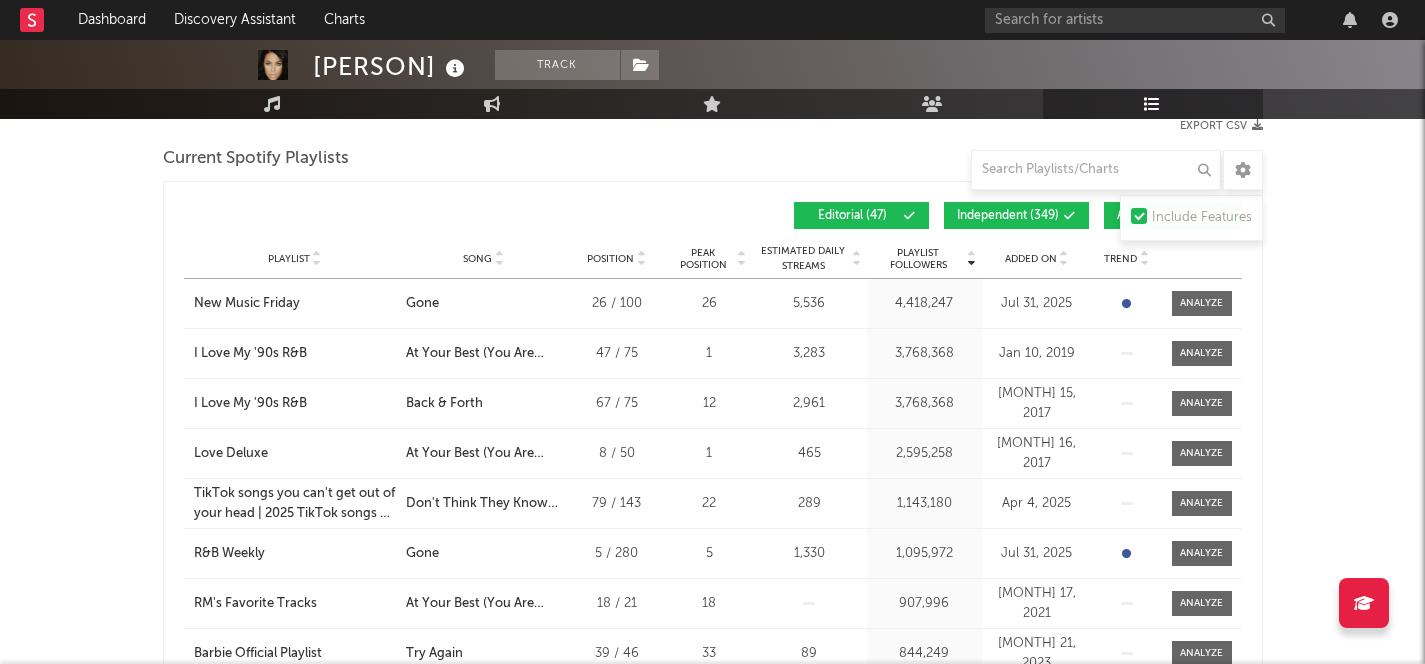 click on "Independent   ( 349 )" at bounding box center (1016, 215) 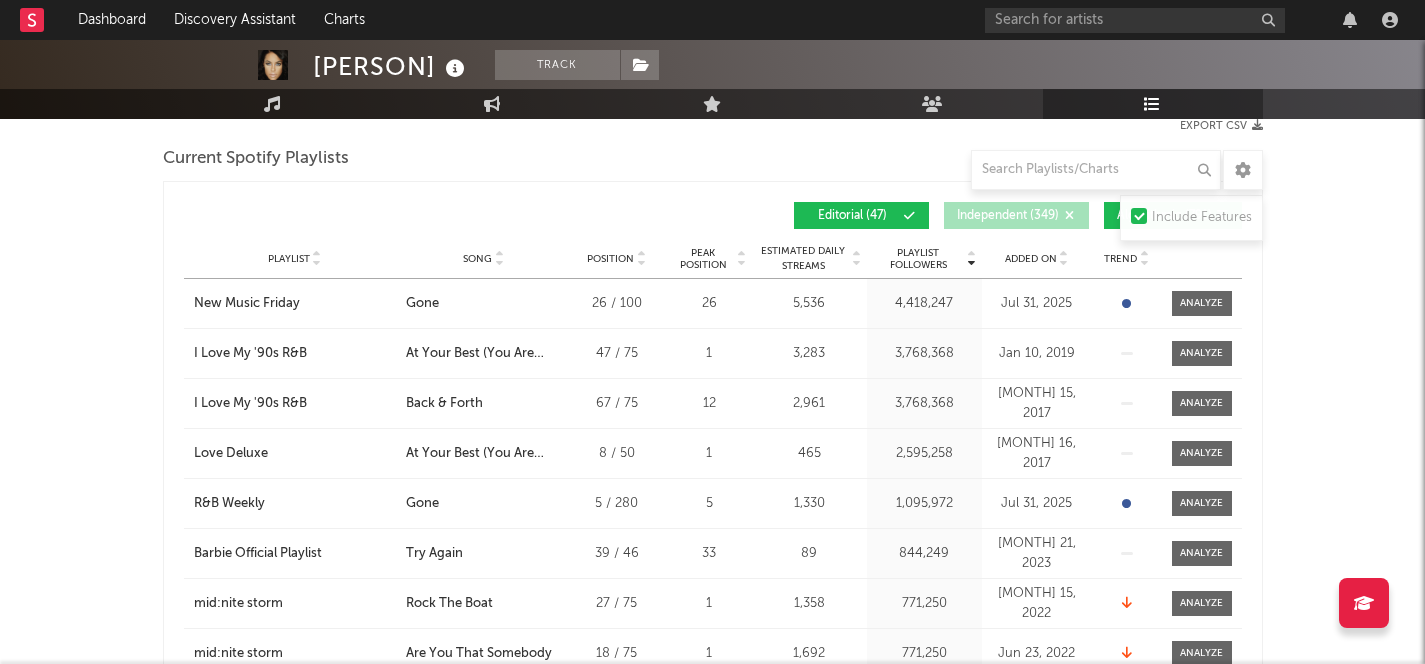 click on "Algorithmic   ( 791 )" at bounding box center [1173, 215] 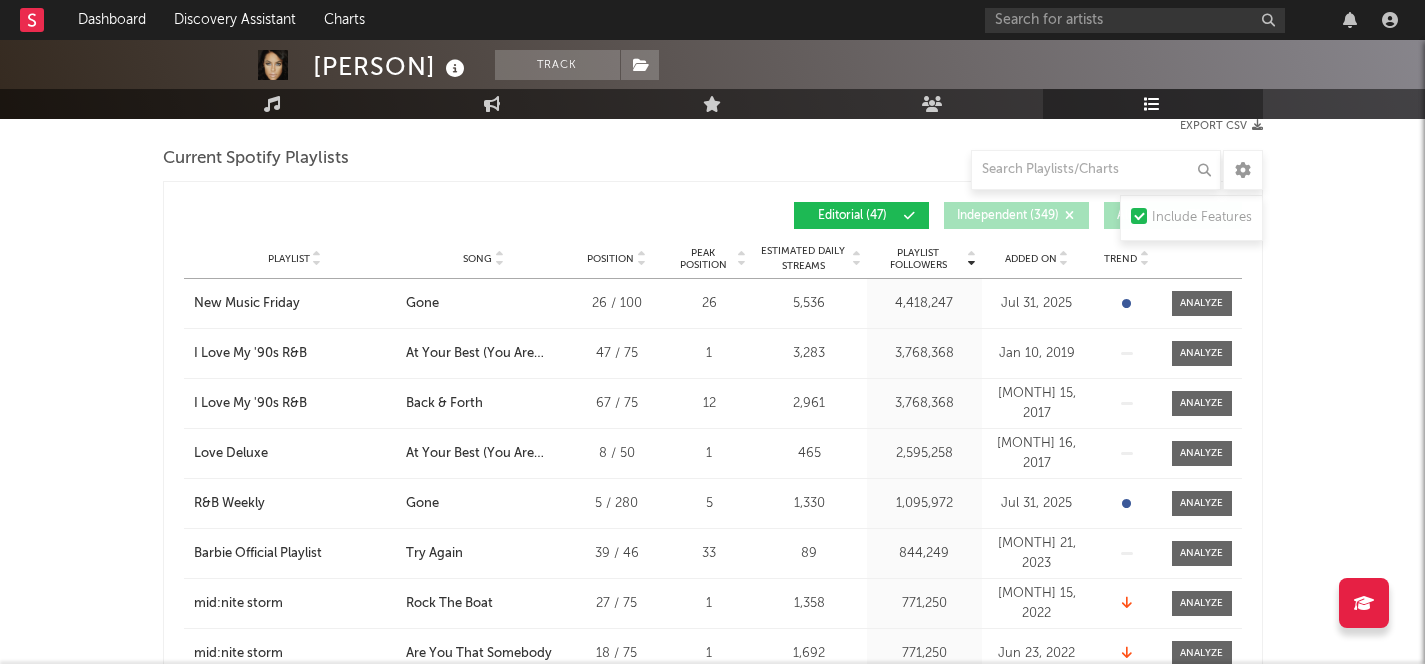 scroll, scrollTop: 319, scrollLeft: 0, axis: vertical 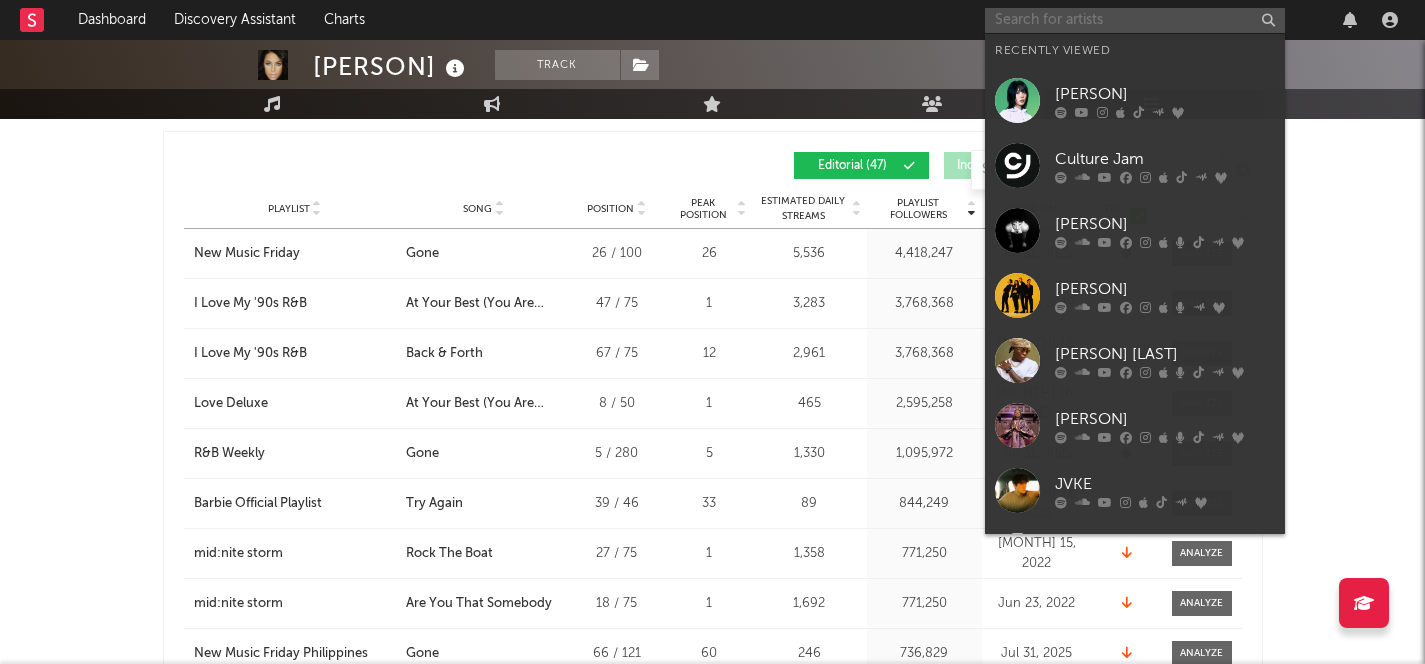 click at bounding box center [1135, 20] 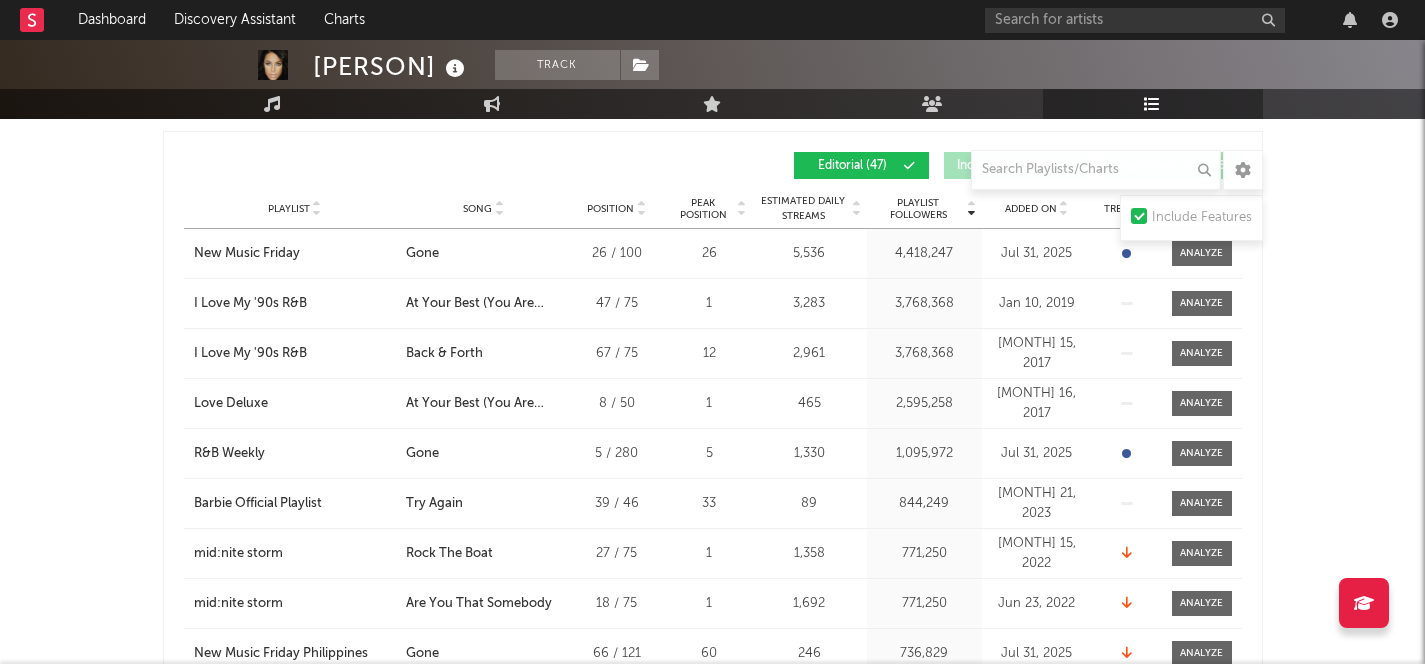 click on "Current Spotify Playlists Playlist Followers Playlist Song Position Peak Position Playlist Followers Added On Trend Position Followers Editorial   ( 47 ) Independent   ( 349 ) Algorithmic   ( 791 ) Playlist City Song Position Peak Position Estimated Daily Streams Playlist Followers Daily Streams Added On Exited On Trend Playlist New Music Friday City Song Gone Position 26 / 100 Peak Position 26 Estimated Daily Streams 5,536 Playlist Followers 4,418,247 Daily Streams Added On [MONTH] 31, 2025 Exited On [MONTH] 31, 2025 Trend Playlist I Love My '90s R&B City Song At Your Best (You Are Love) Position 47 / 75 Peak Position 1 Estimated Daily Streams 3,283 Playlist Followers 3,768,368 Daily Streams Added On [MONTH] 10, 2019 Exited On [MONTH] 31, 2025 Trend Playlist I Love My '90s R&B City Song Back & Forth Position 67 / 75 Peak Position 12 Estimated Daily Streams 2,961 Playlist Followers 3,768,368 Daily Streams Added On [MONTH] 15, 2017 Exited On [MONTH] 31, 2025 Trend Playlist Love Deluxe City Song At Your Best (You Are Love) Position" at bounding box center (713, 436) 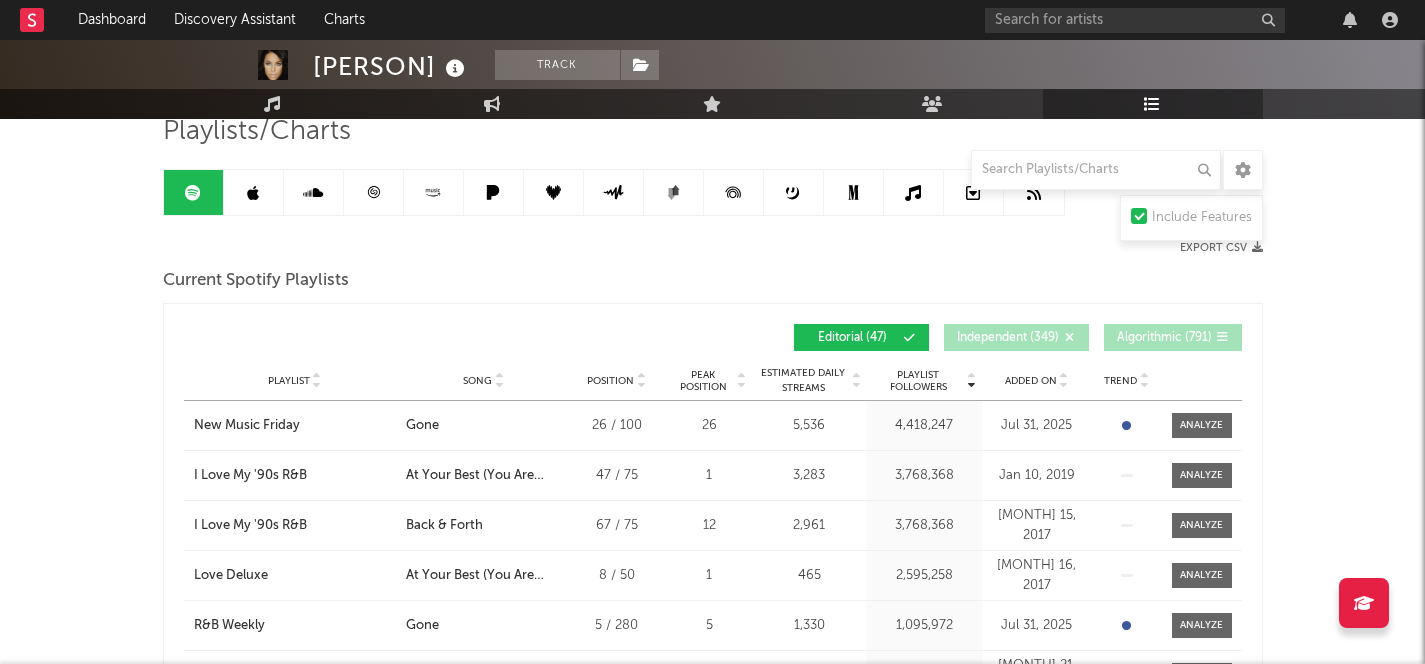 scroll, scrollTop: 145, scrollLeft: 0, axis: vertical 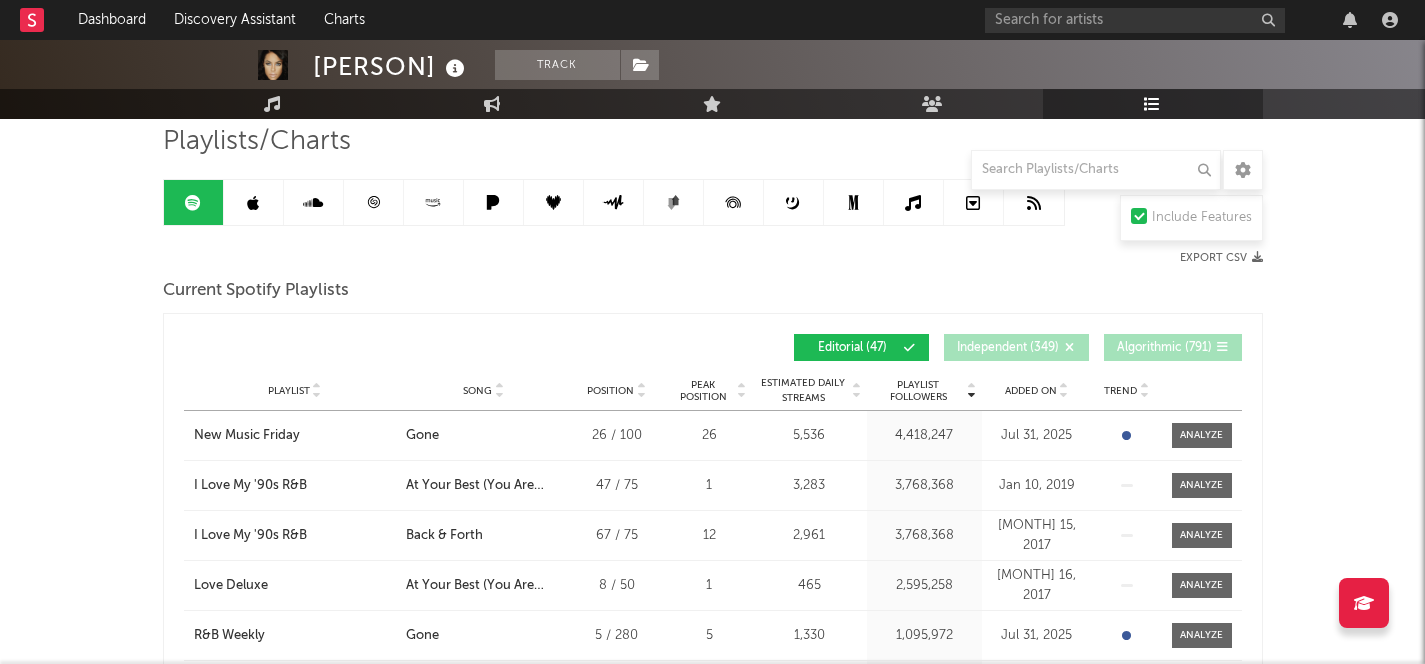 click at bounding box center (499, 395) 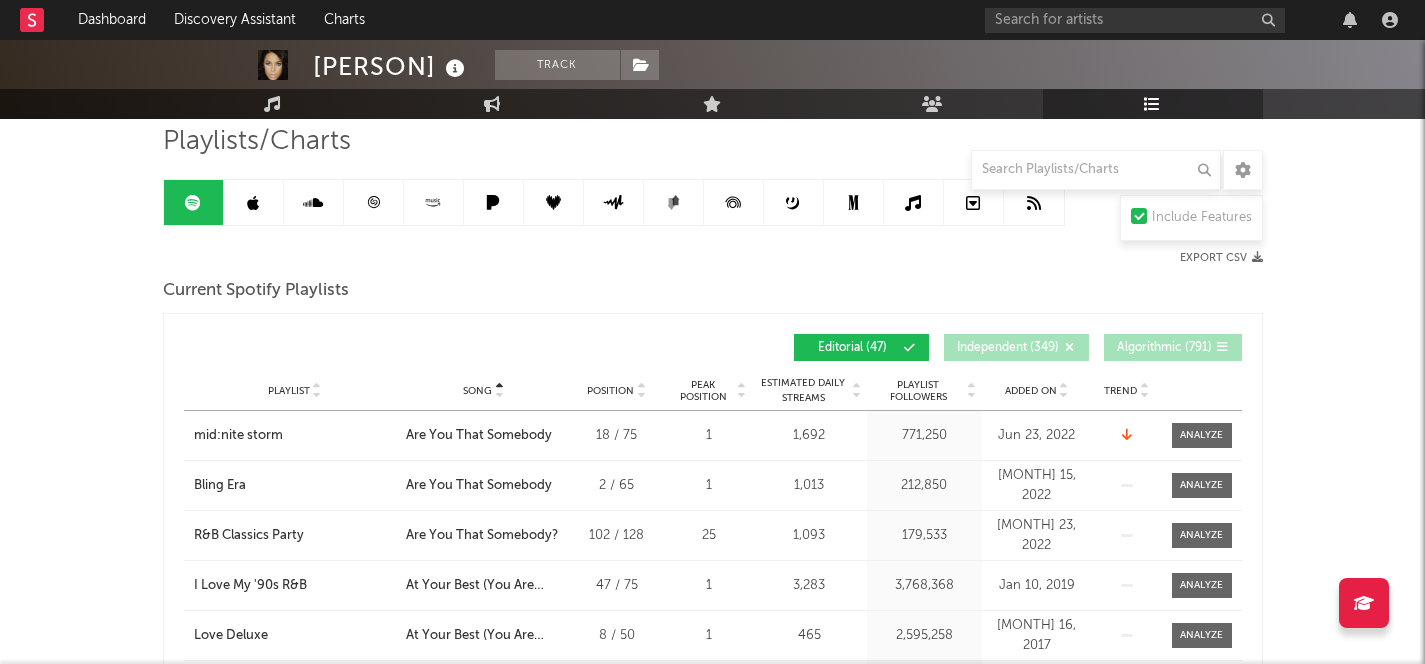 click at bounding box center [499, 395] 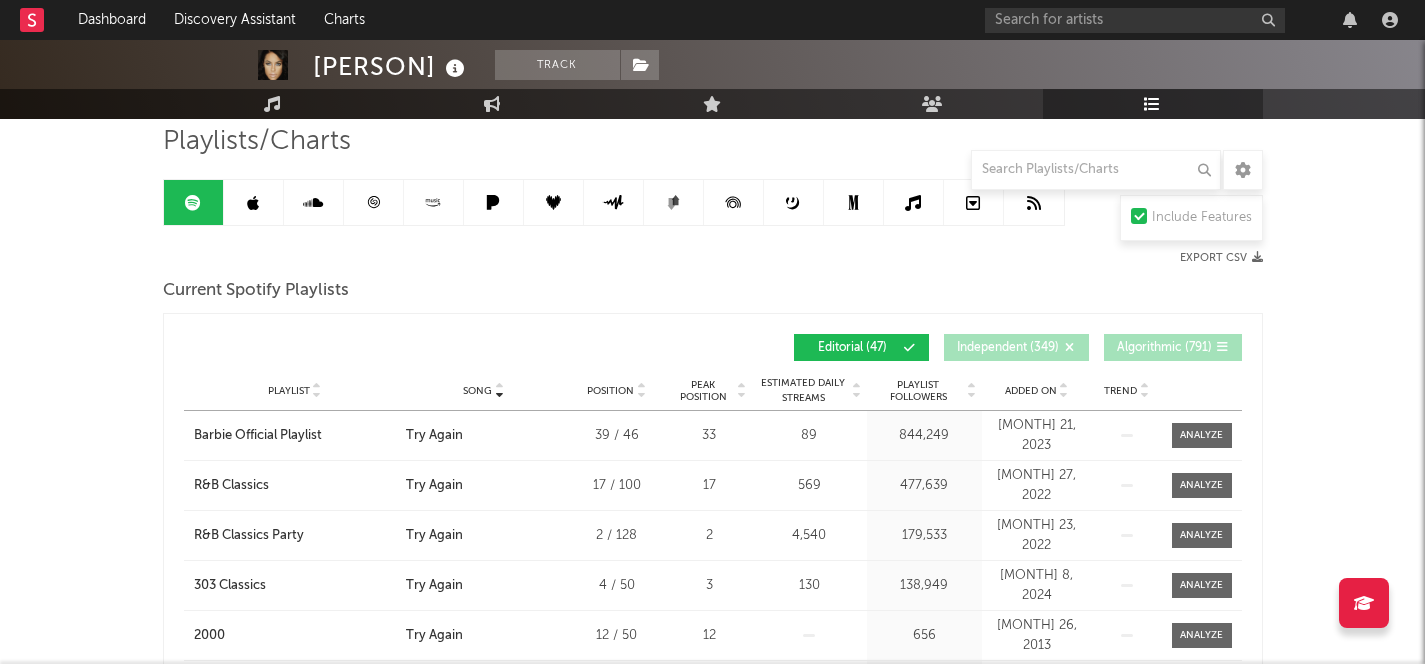 click at bounding box center (499, 395) 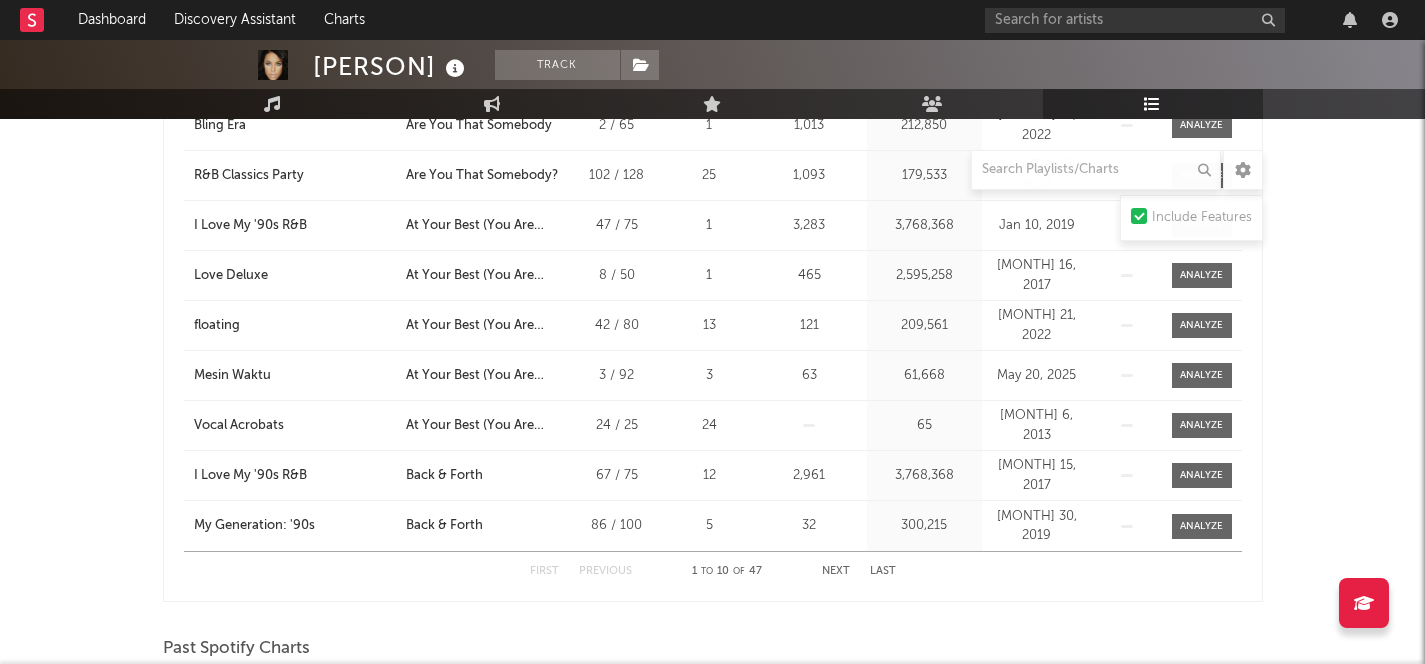 scroll, scrollTop: 595, scrollLeft: 0, axis: vertical 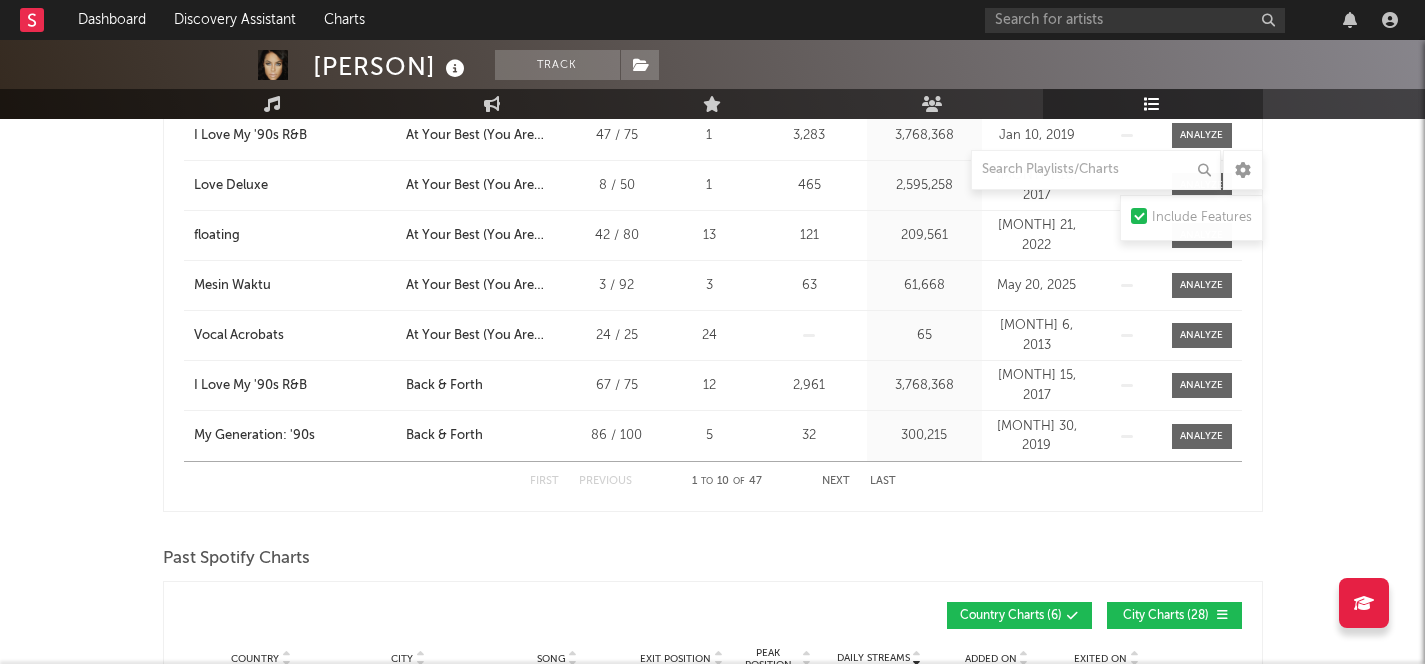 click on "Next" at bounding box center (836, 481) 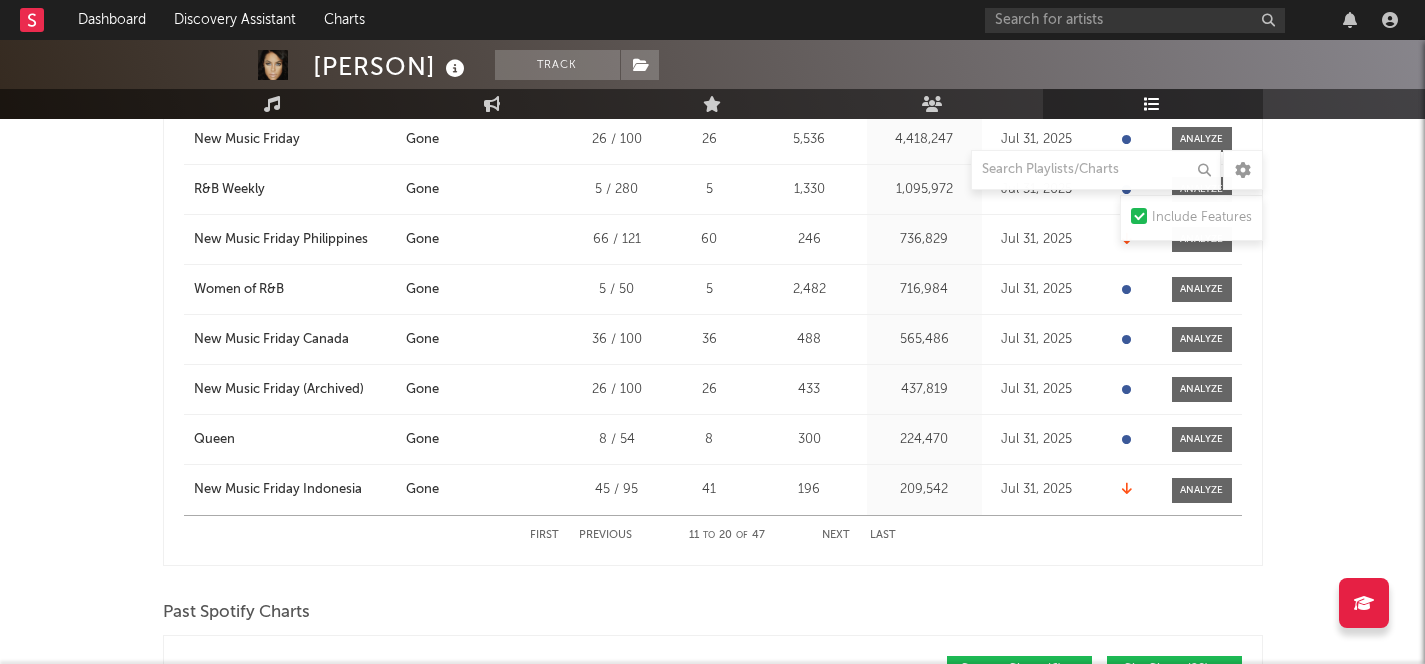 scroll, scrollTop: 556, scrollLeft: 0, axis: vertical 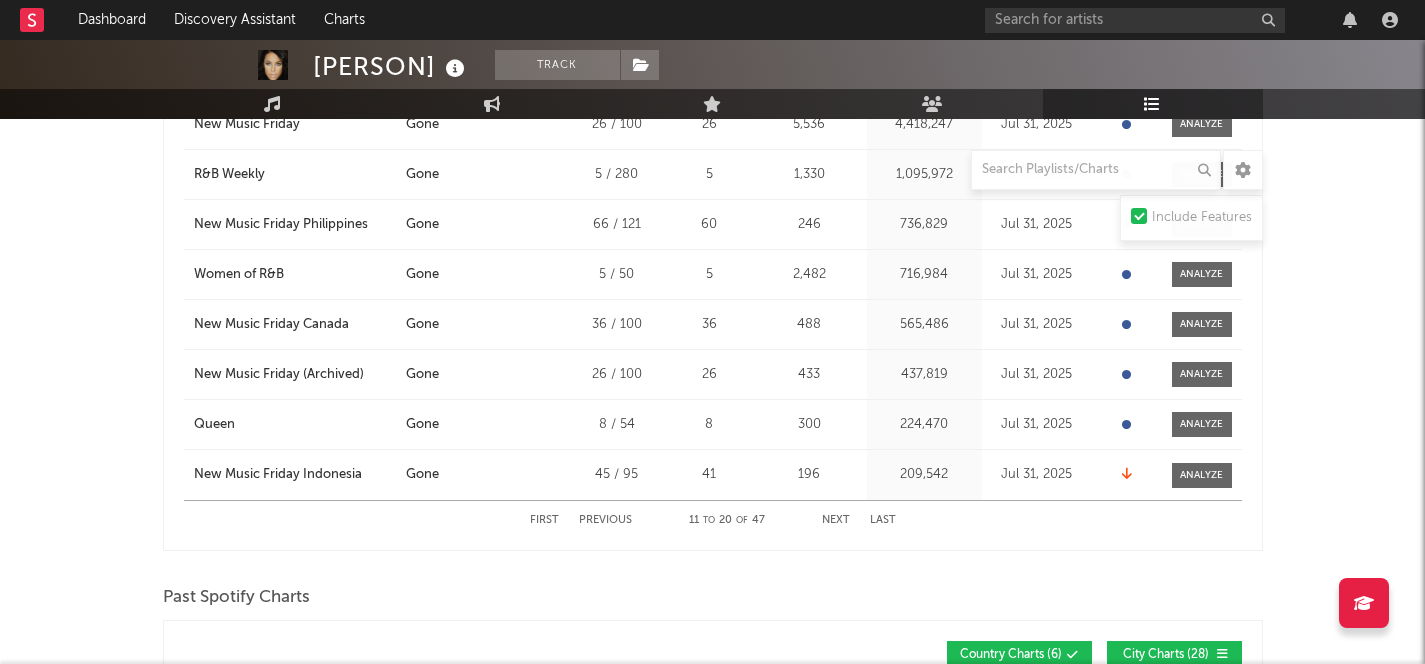 click on "Next" at bounding box center (836, 520) 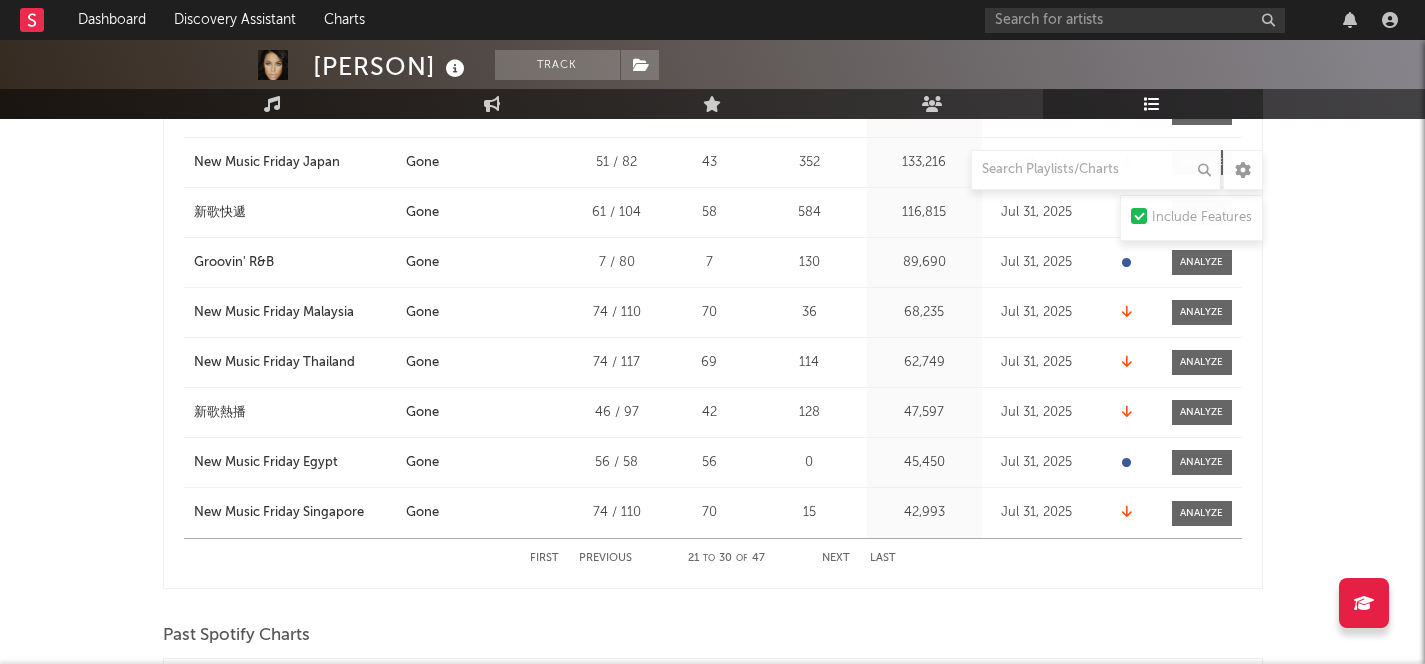 scroll, scrollTop: 522, scrollLeft: 0, axis: vertical 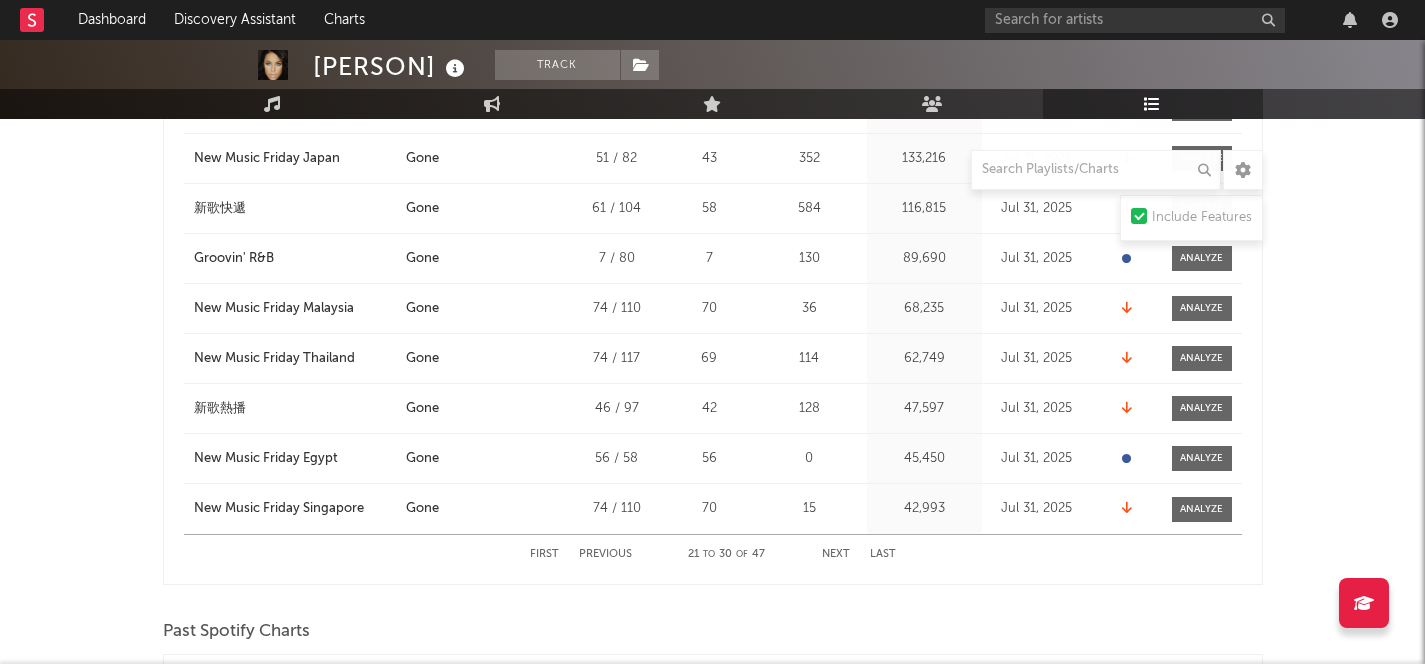 click on "Next" at bounding box center [836, 554] 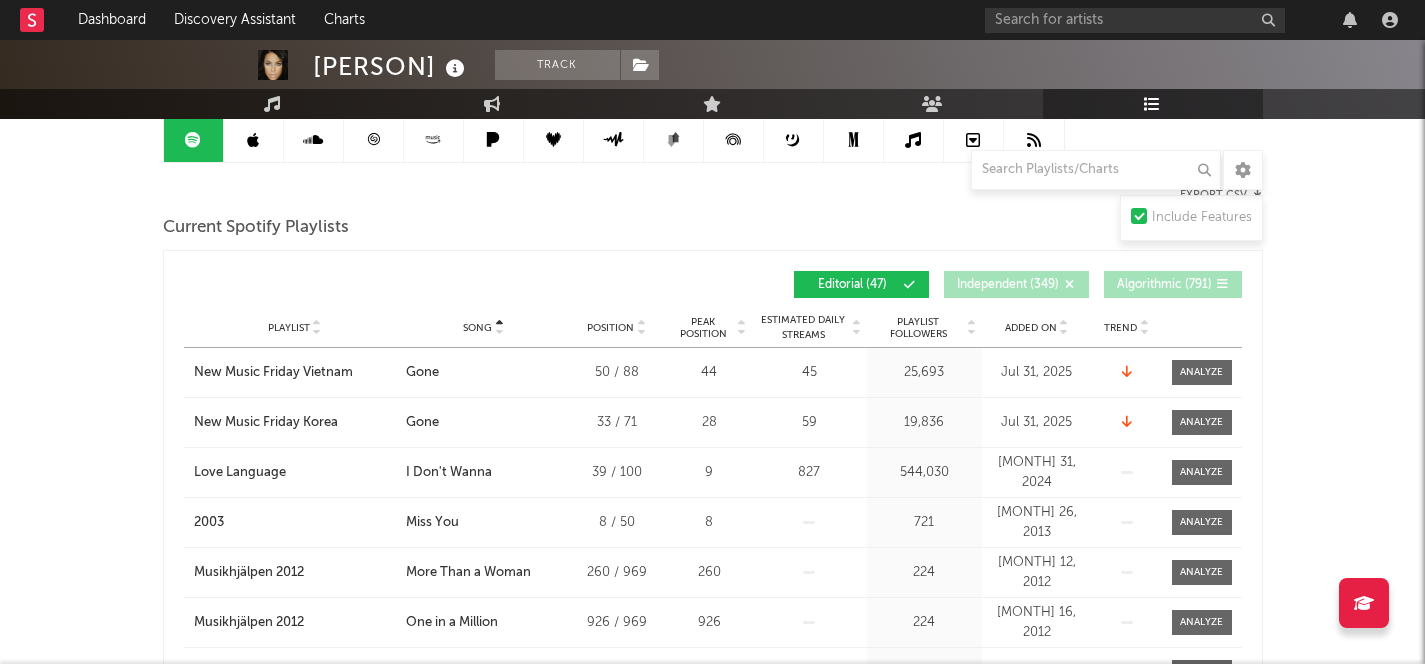 scroll, scrollTop: 0, scrollLeft: 0, axis: both 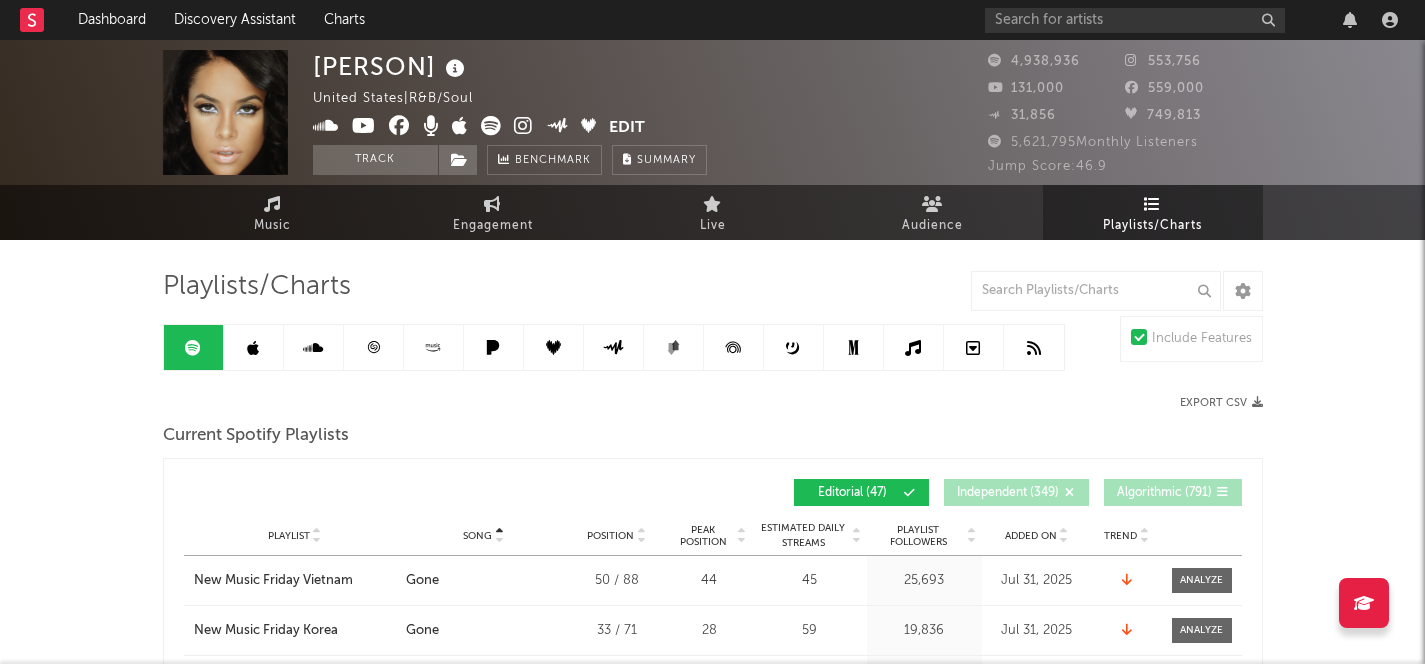 click at bounding box center (253, 348) 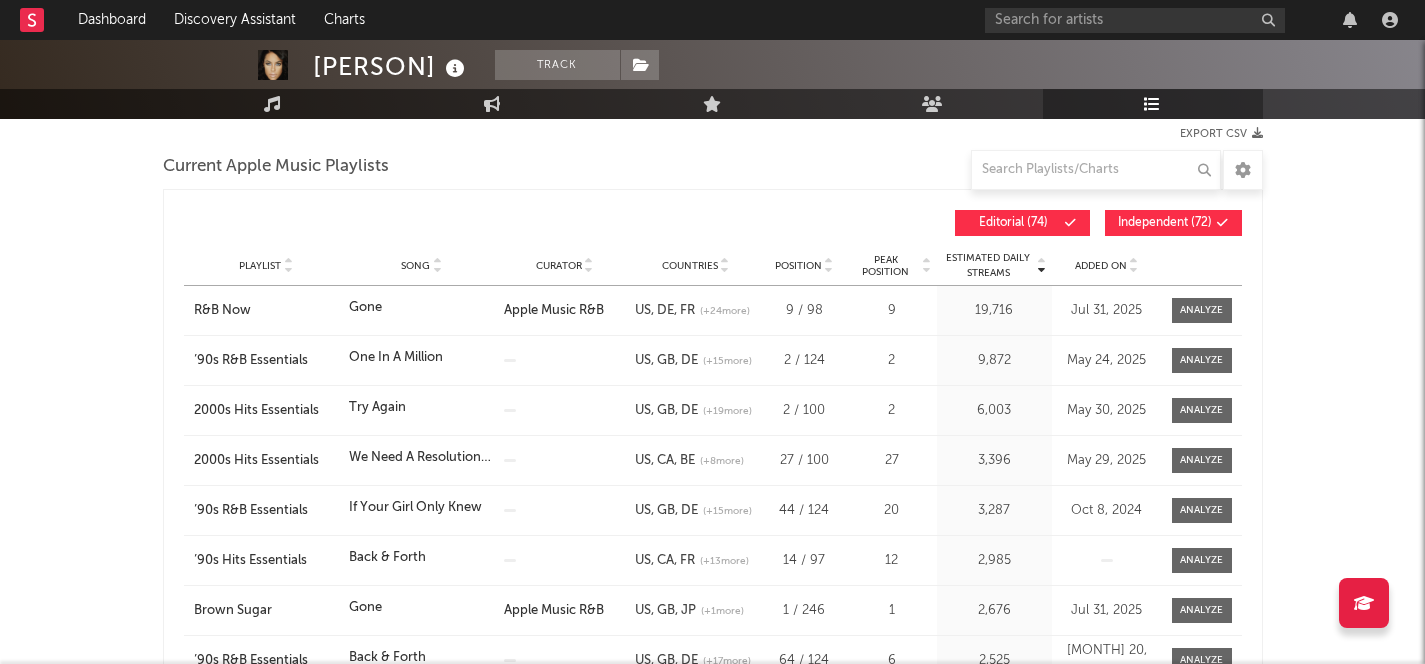 scroll, scrollTop: 190, scrollLeft: 0, axis: vertical 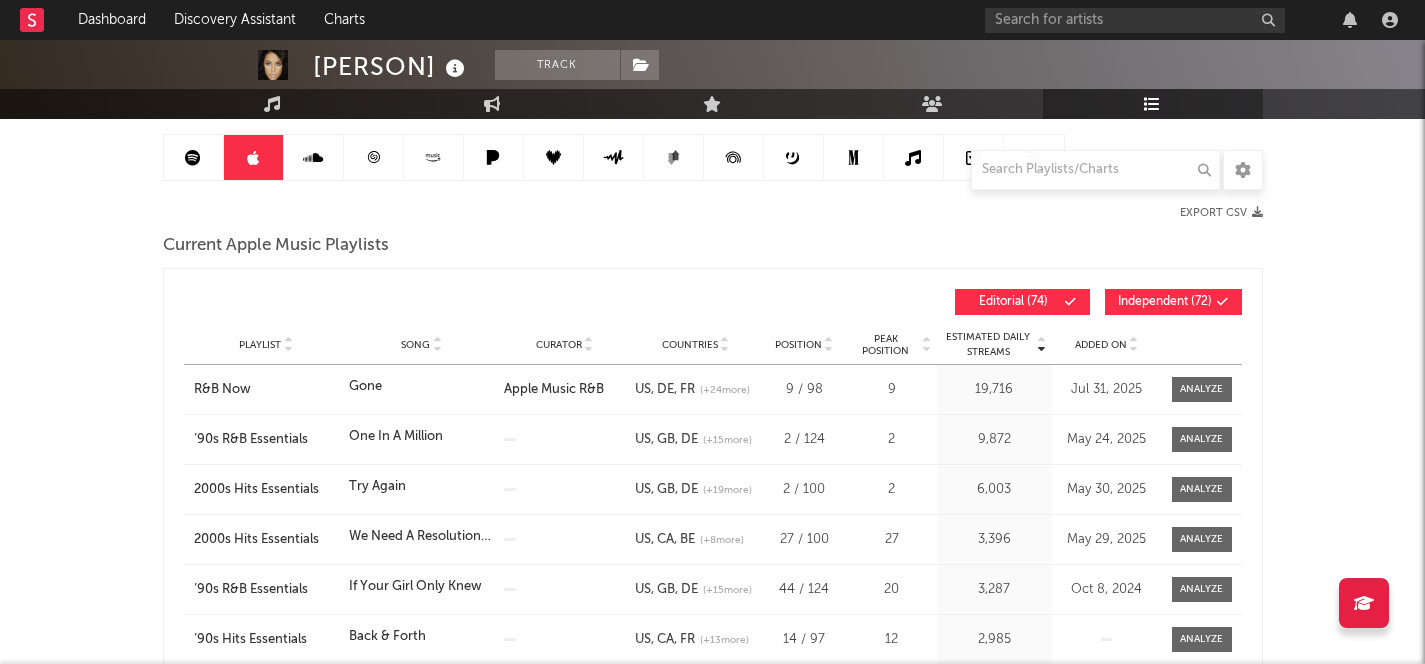 click on "Independent   ( 72 )" at bounding box center (1165, 302) 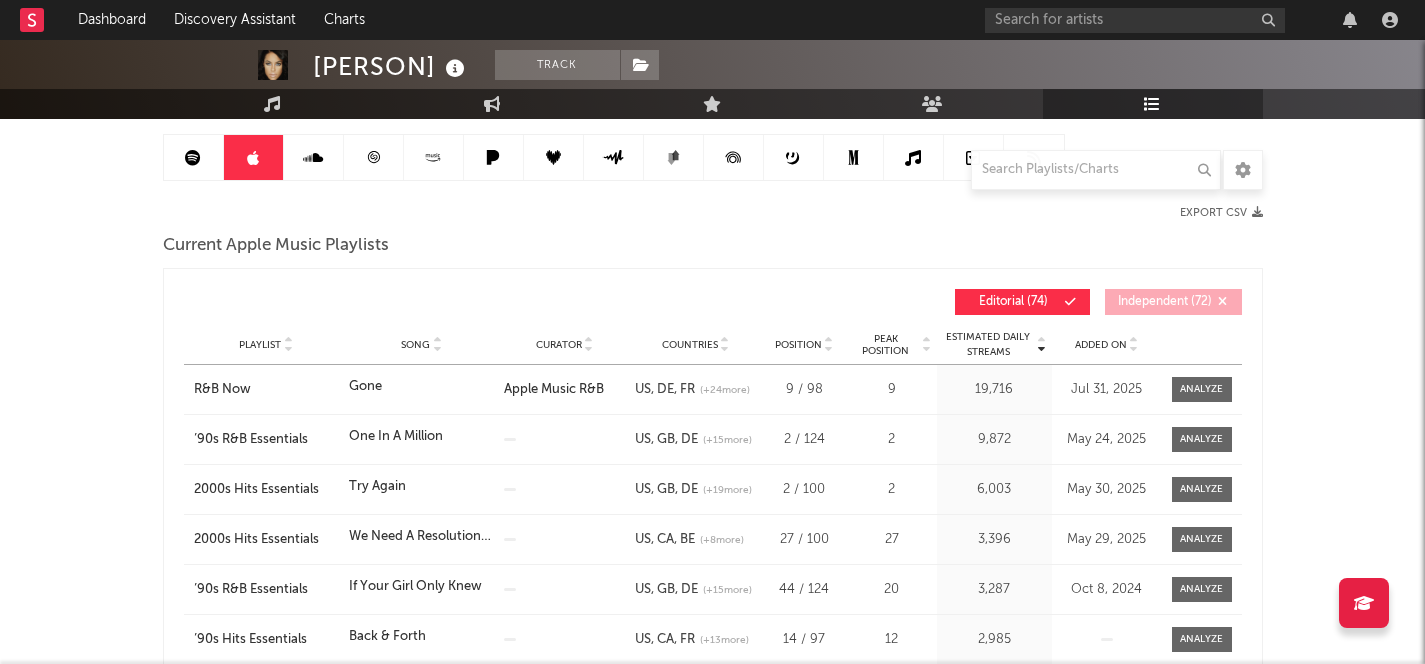 click on "Song" at bounding box center (415, 345) 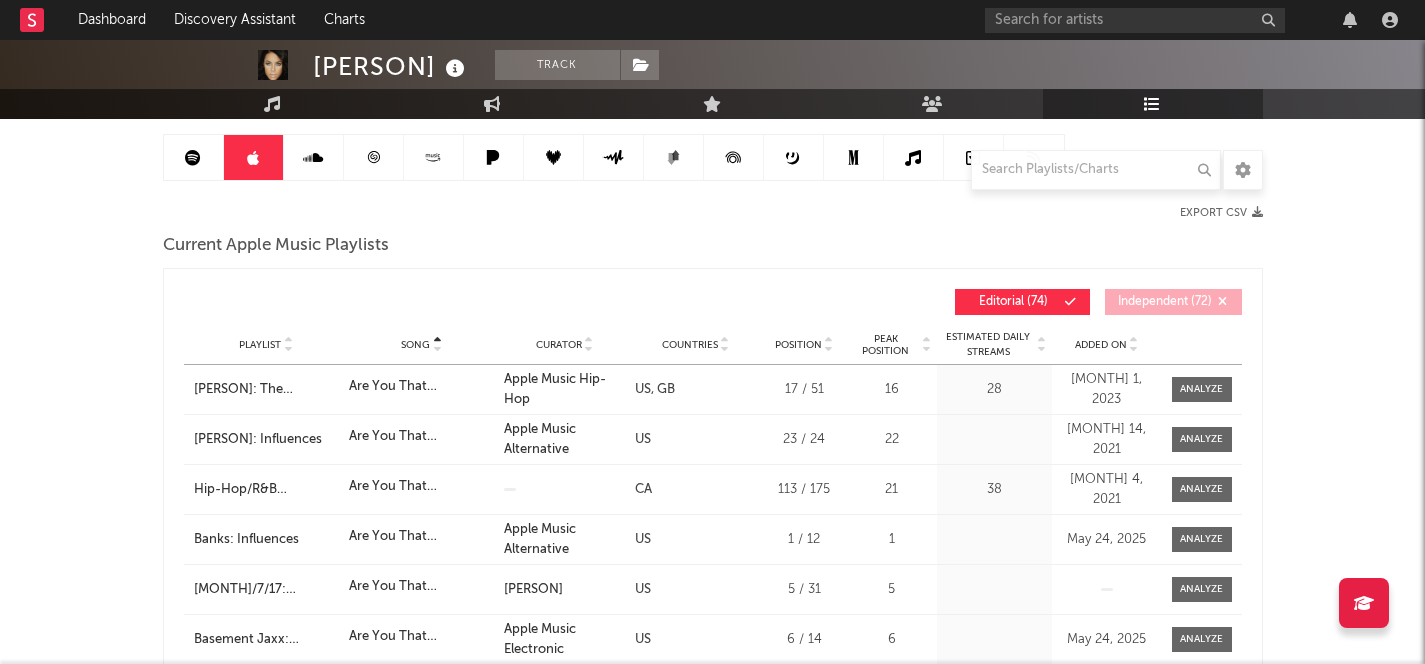 click on "Song" at bounding box center [415, 345] 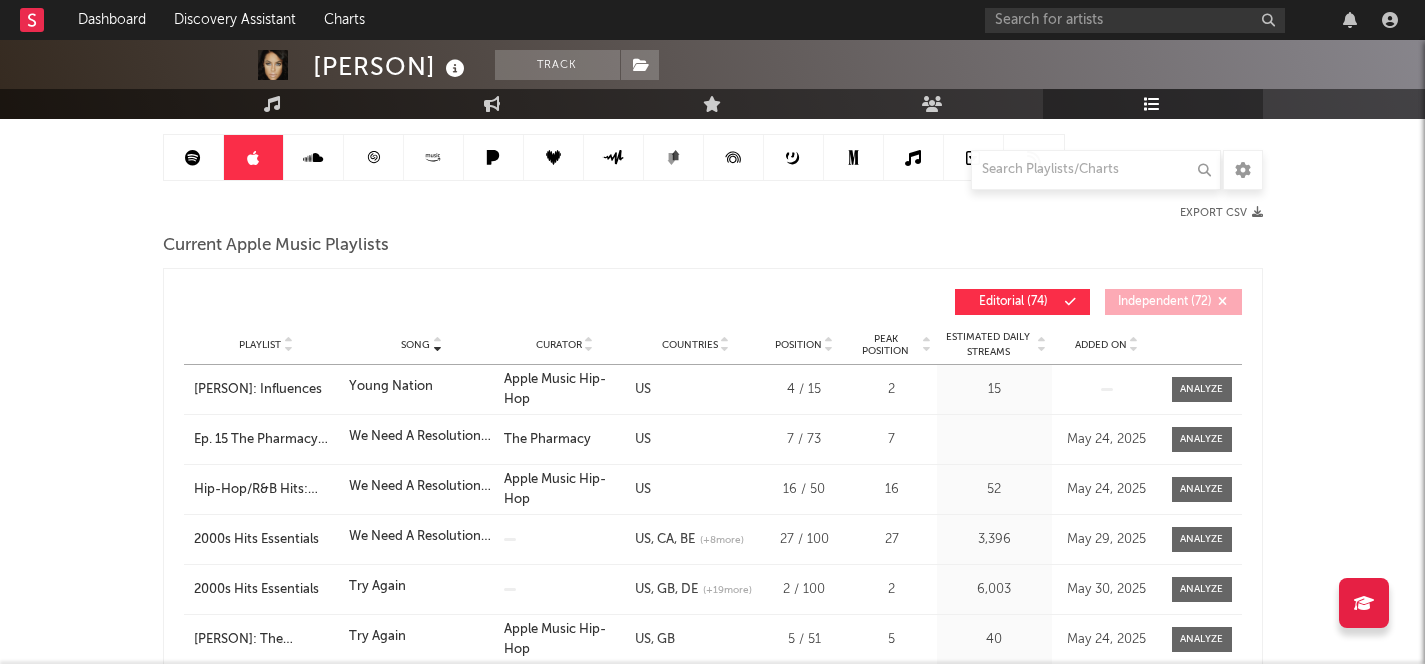 click on "Song" at bounding box center [415, 345] 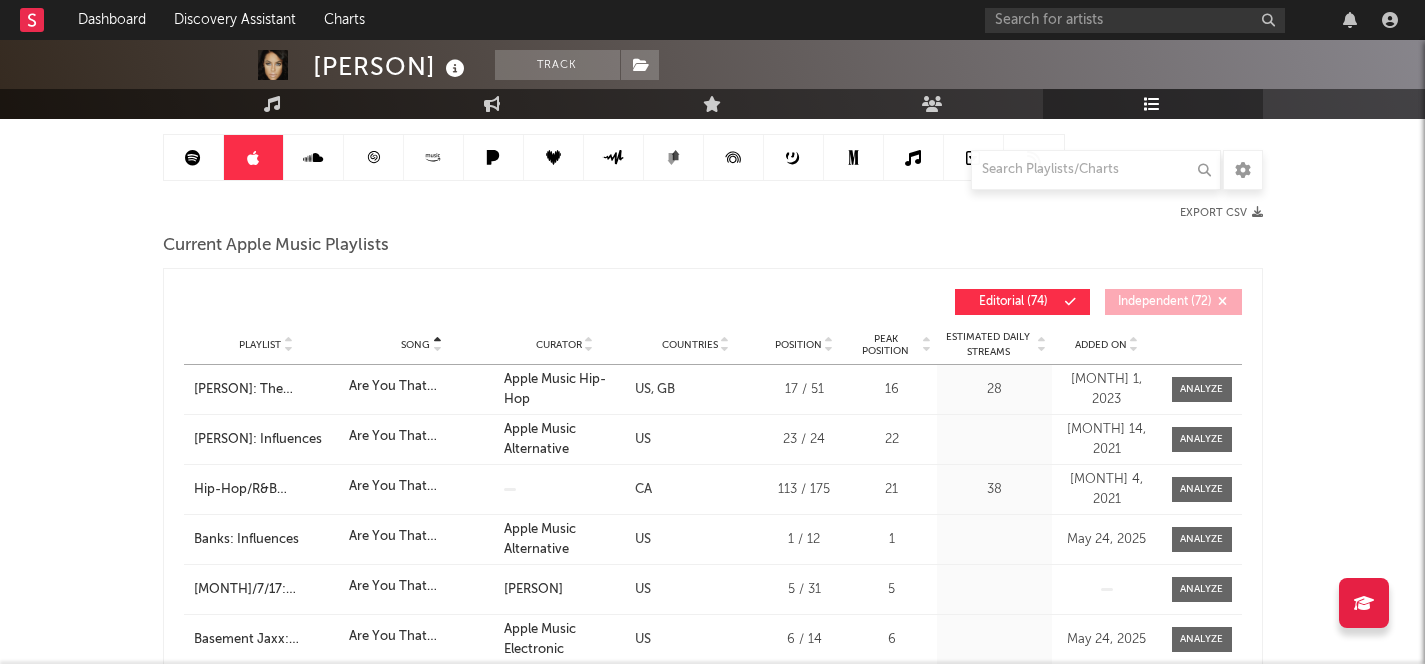 click on "Added On" at bounding box center (1101, 345) 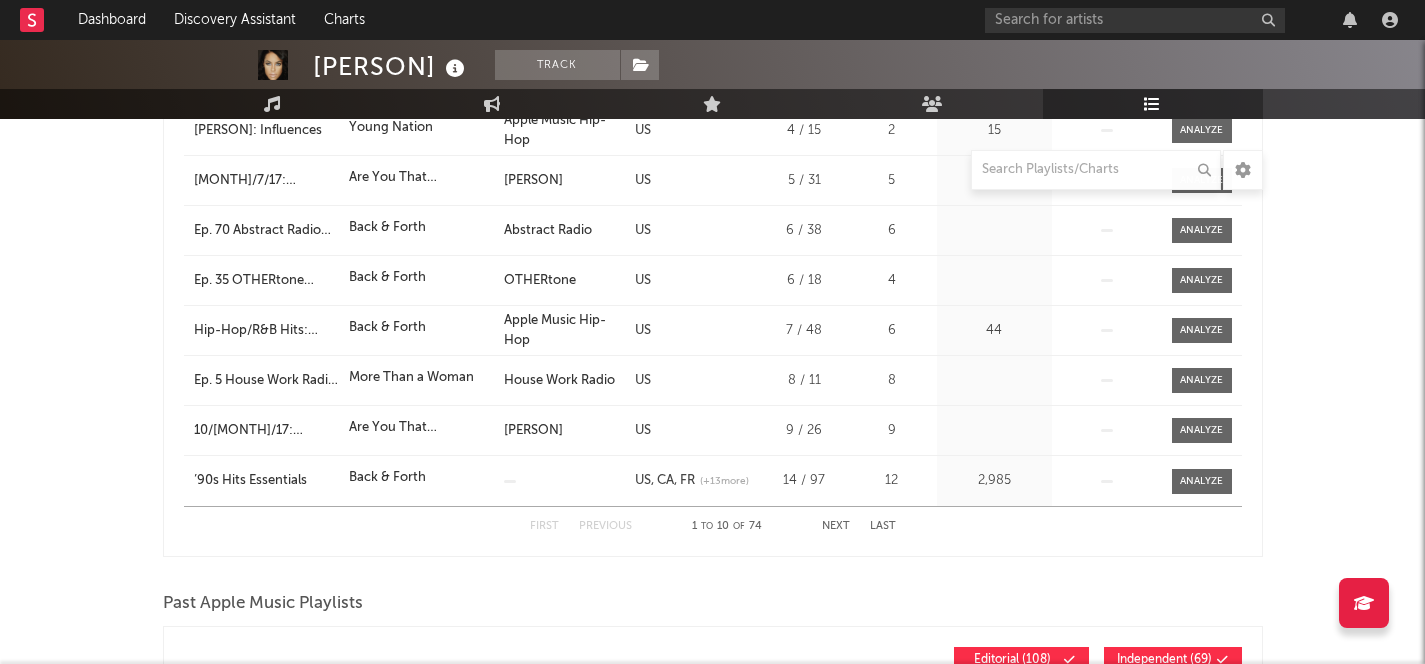 scroll, scrollTop: 702, scrollLeft: 0, axis: vertical 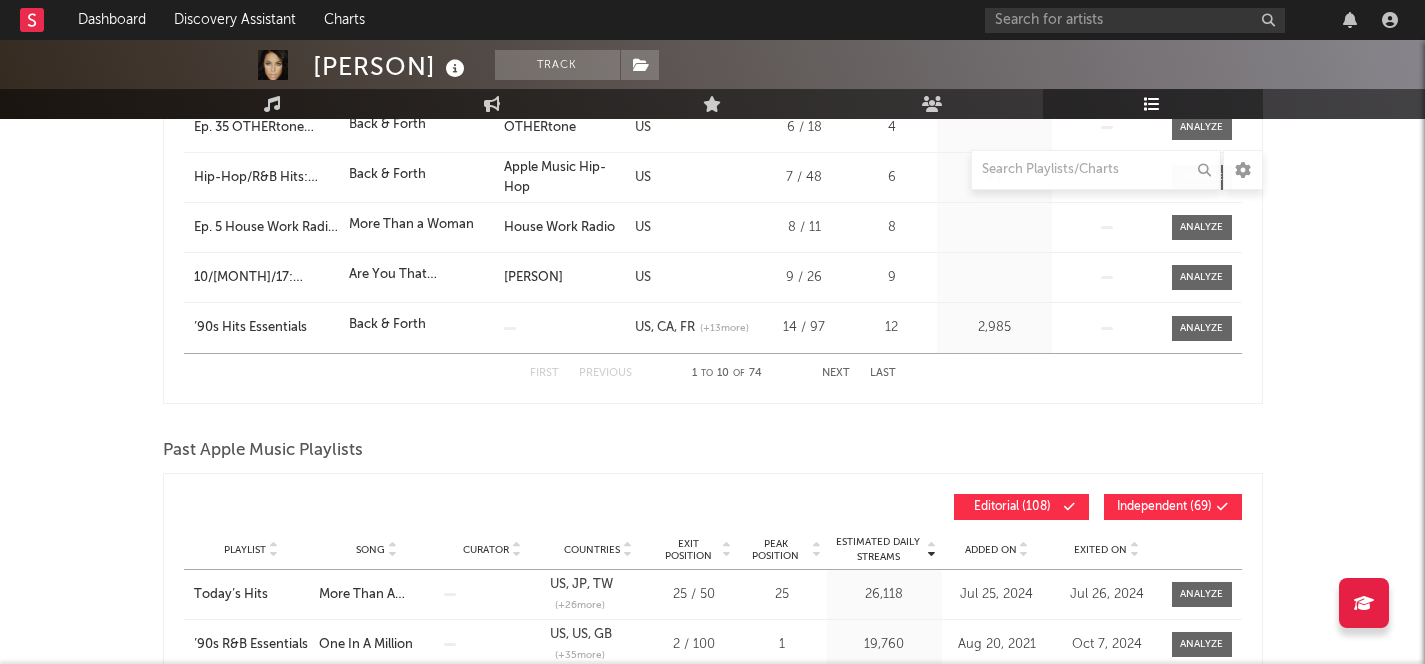 click on "Next" at bounding box center (836, 373) 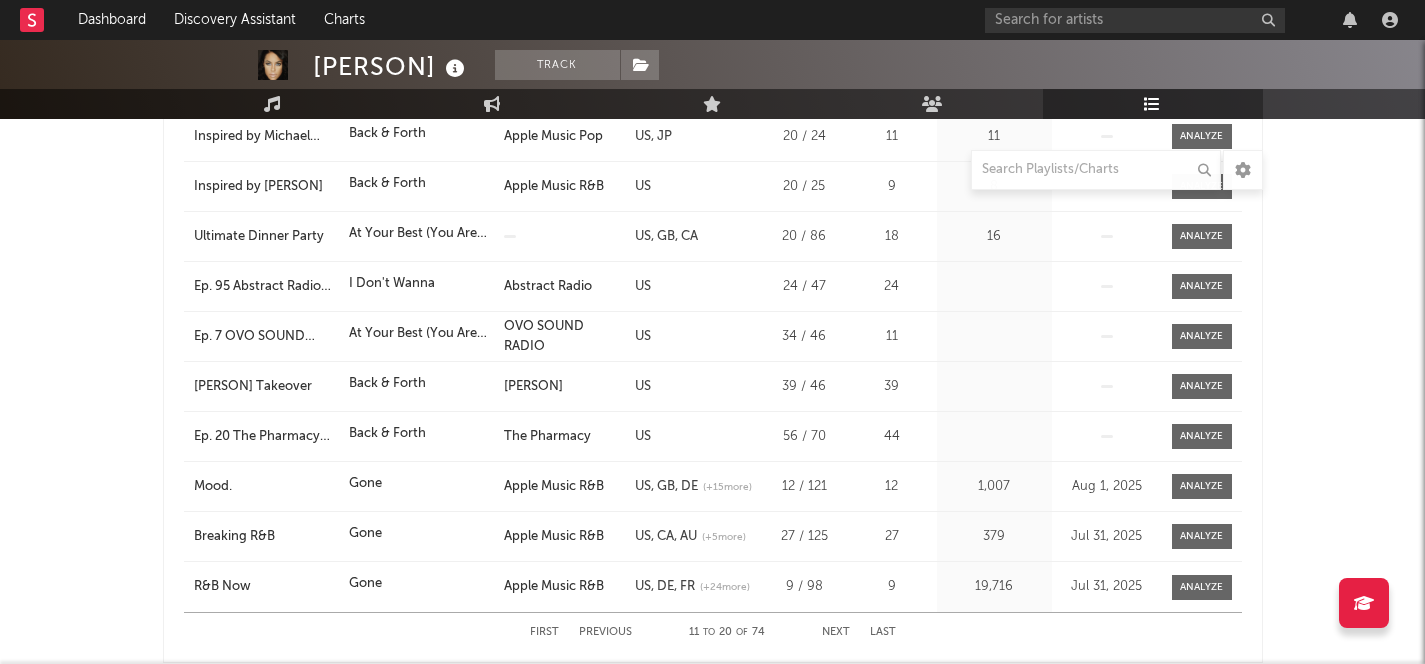 scroll, scrollTop: 540, scrollLeft: 0, axis: vertical 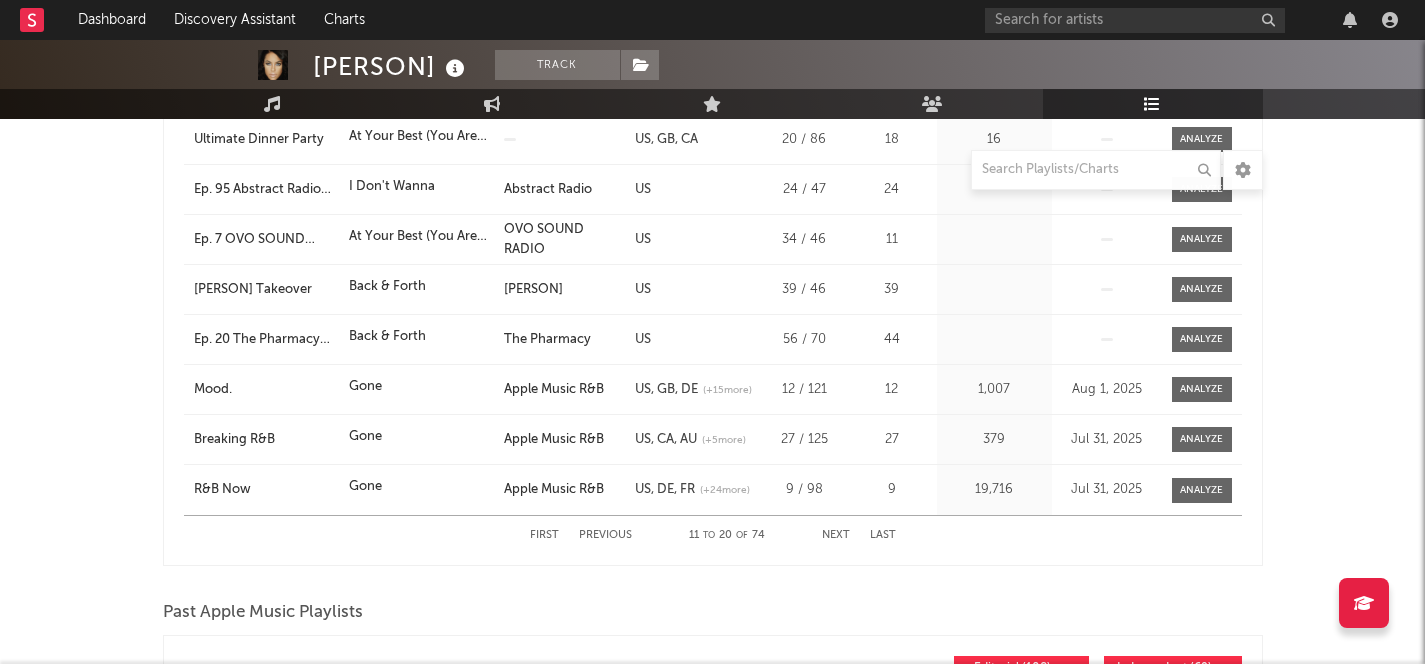 click on "First Previous 11   to   20   of   74 Next Last" at bounding box center (713, 535) 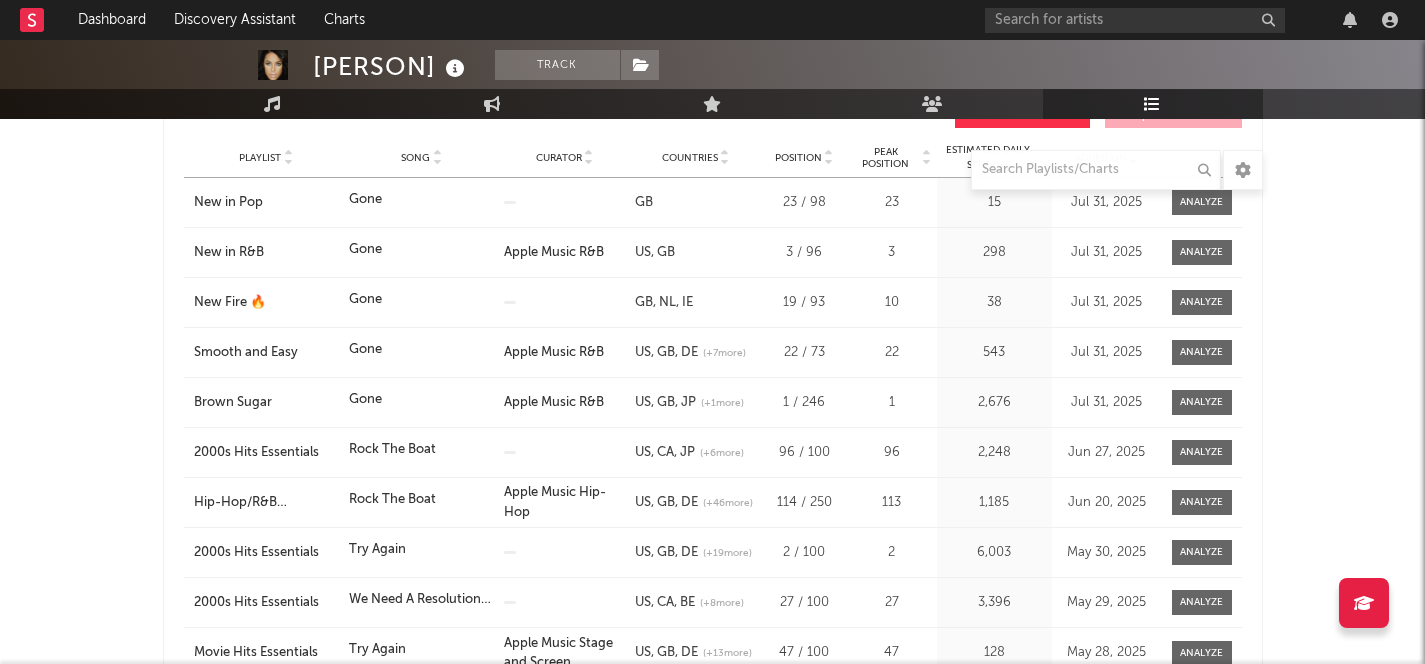 scroll, scrollTop: 375, scrollLeft: 0, axis: vertical 